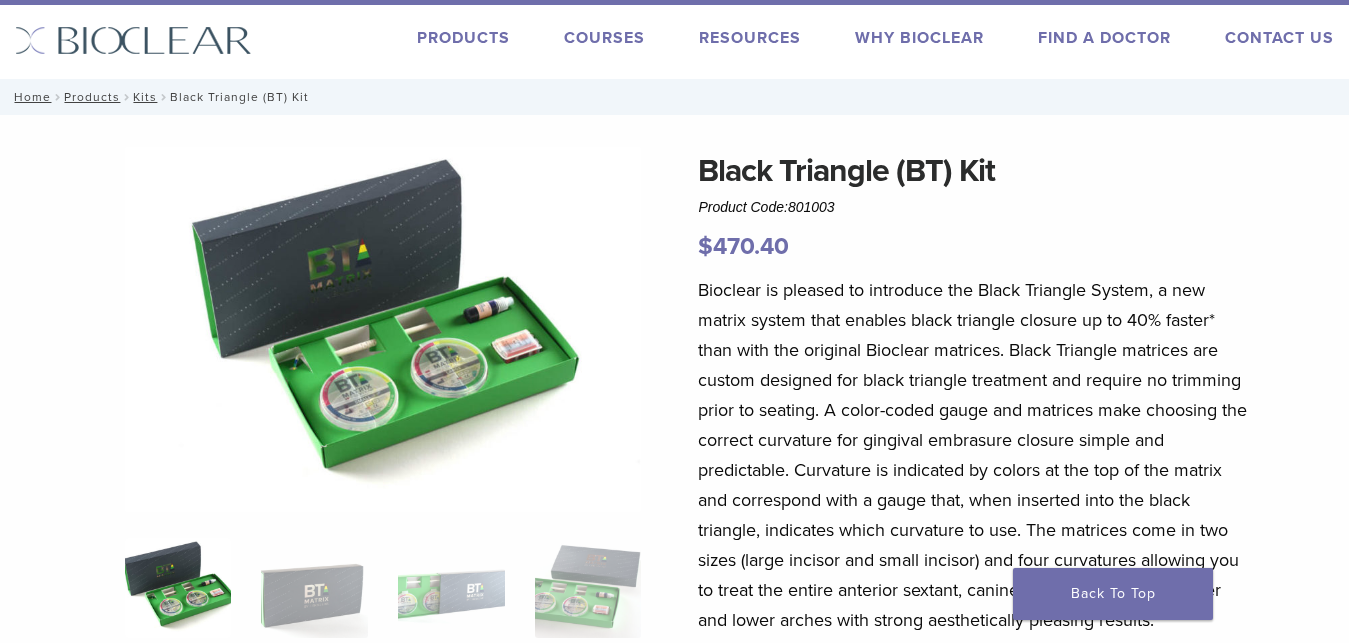 scroll, scrollTop: 0, scrollLeft: 0, axis: both 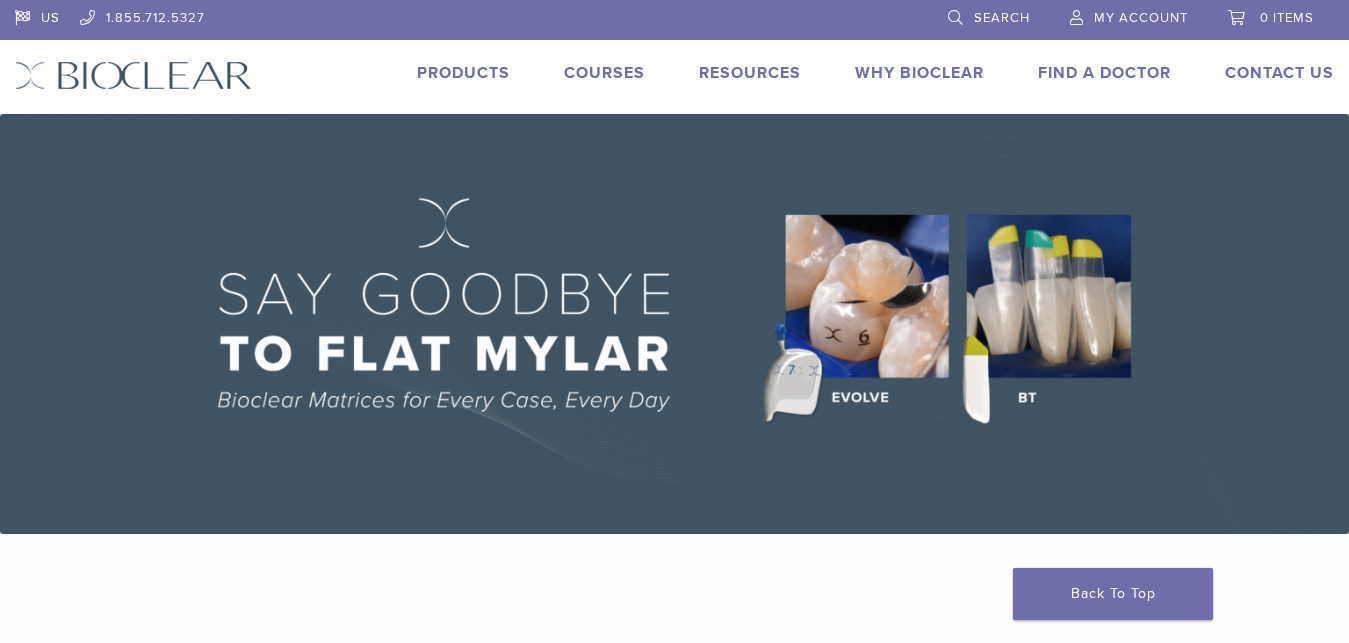 click on "Products" at bounding box center [463, 73] 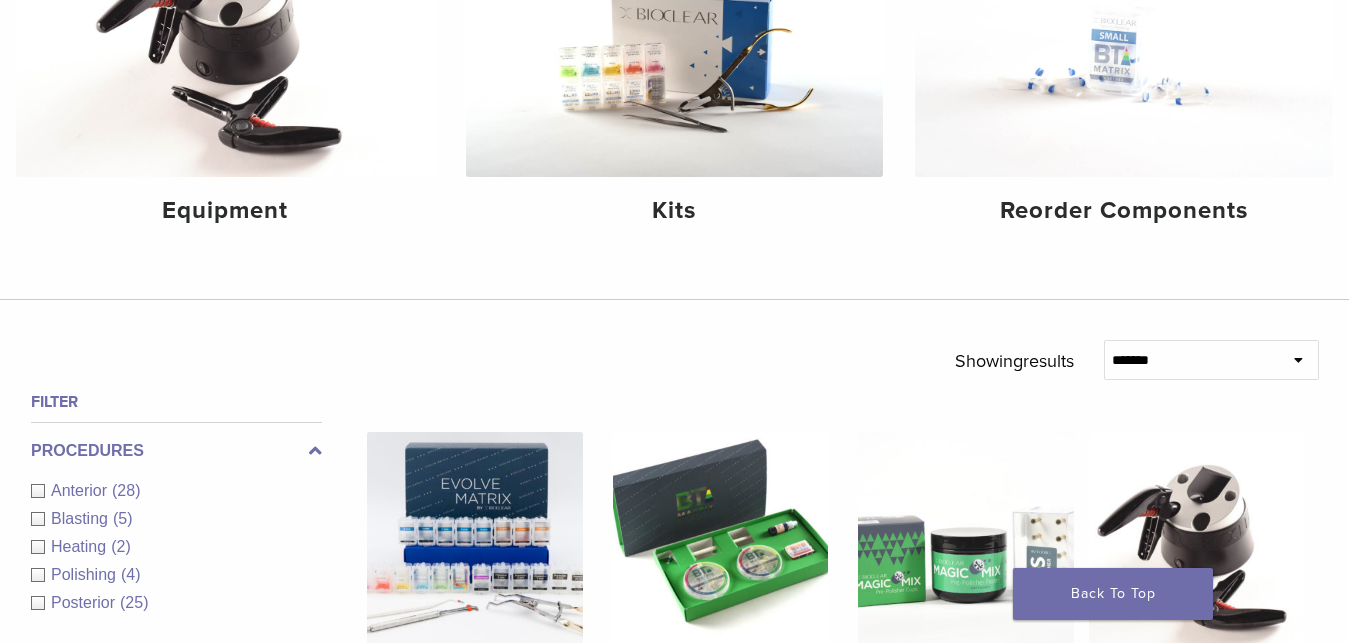 scroll, scrollTop: 400, scrollLeft: 0, axis: vertical 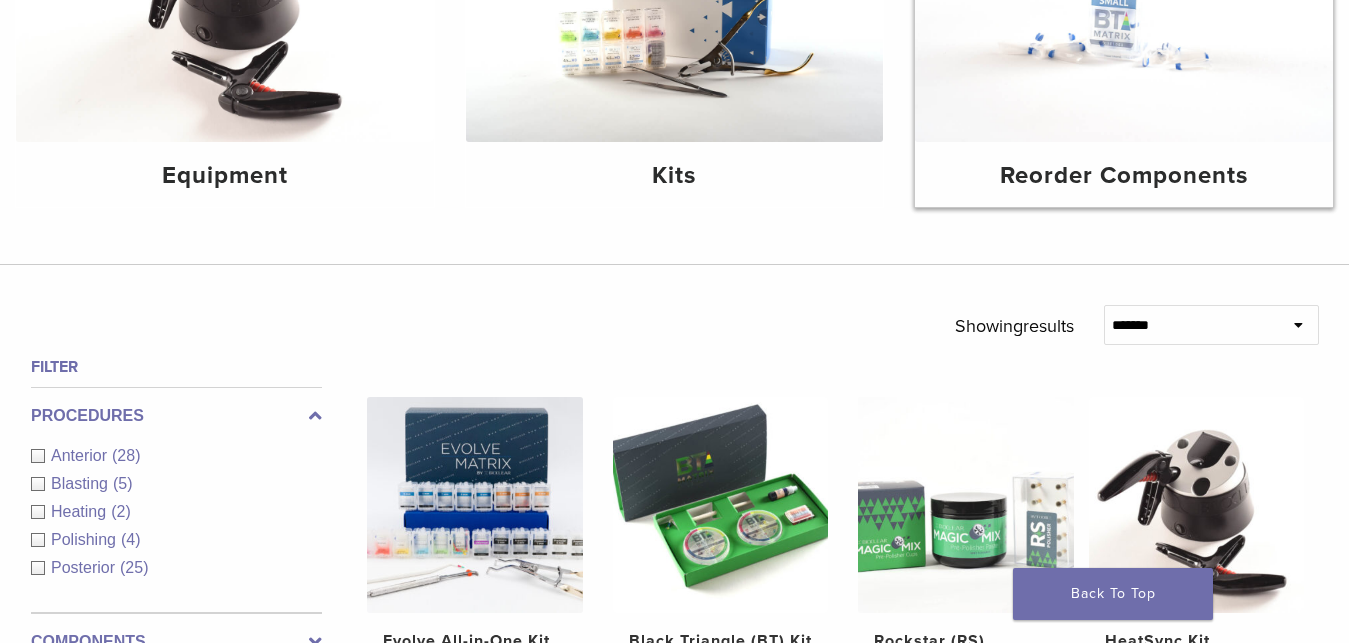 click on "Reorder Components" at bounding box center [1124, 176] 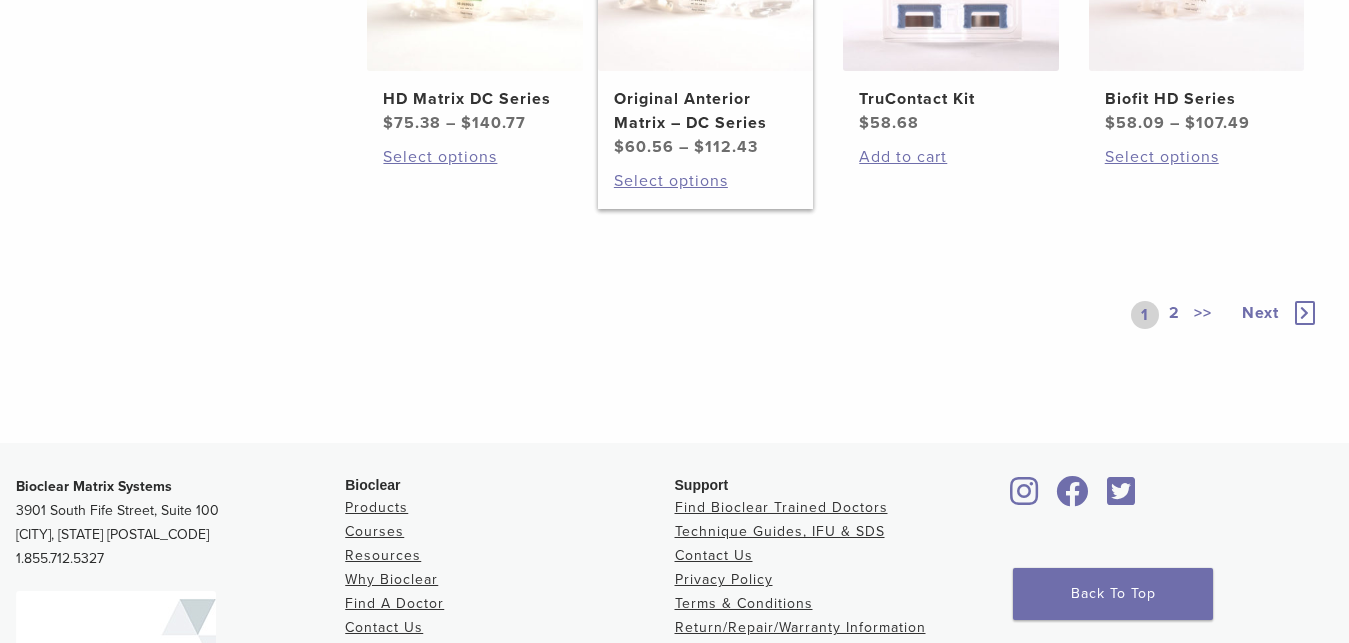 scroll, scrollTop: 1400, scrollLeft: 0, axis: vertical 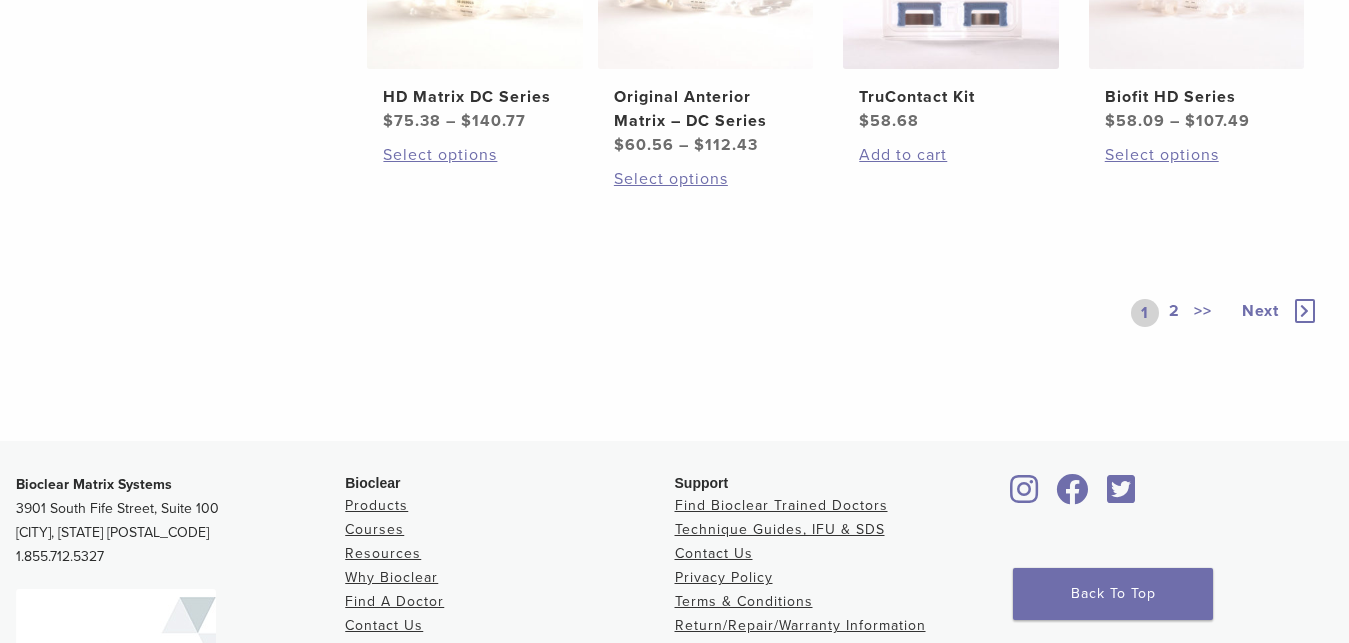click at bounding box center [1305, 311] 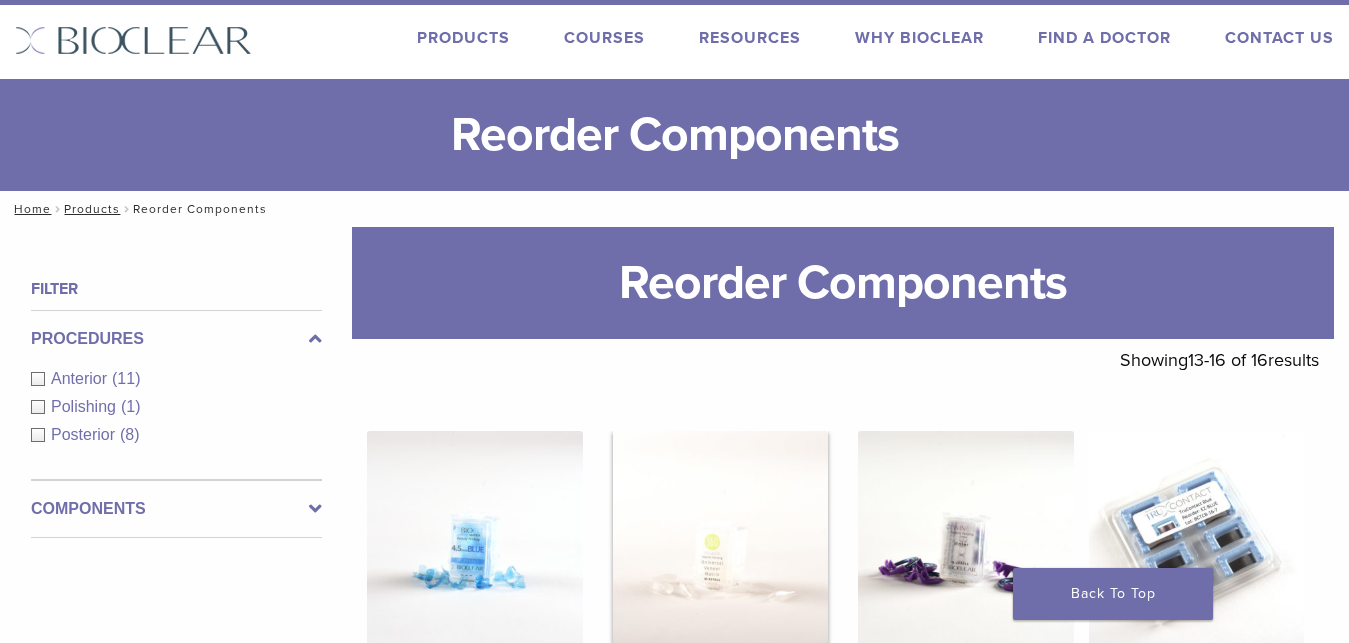 scroll, scrollTop: 0, scrollLeft: 0, axis: both 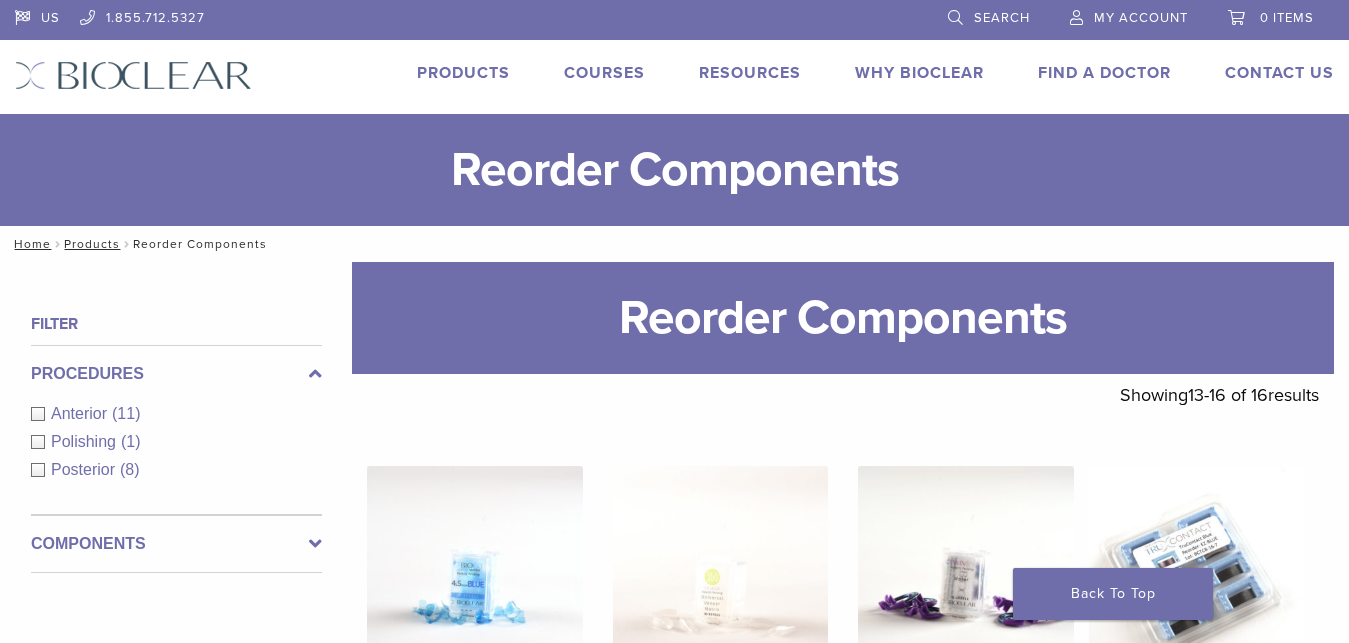 click on "Products" at bounding box center (463, 73) 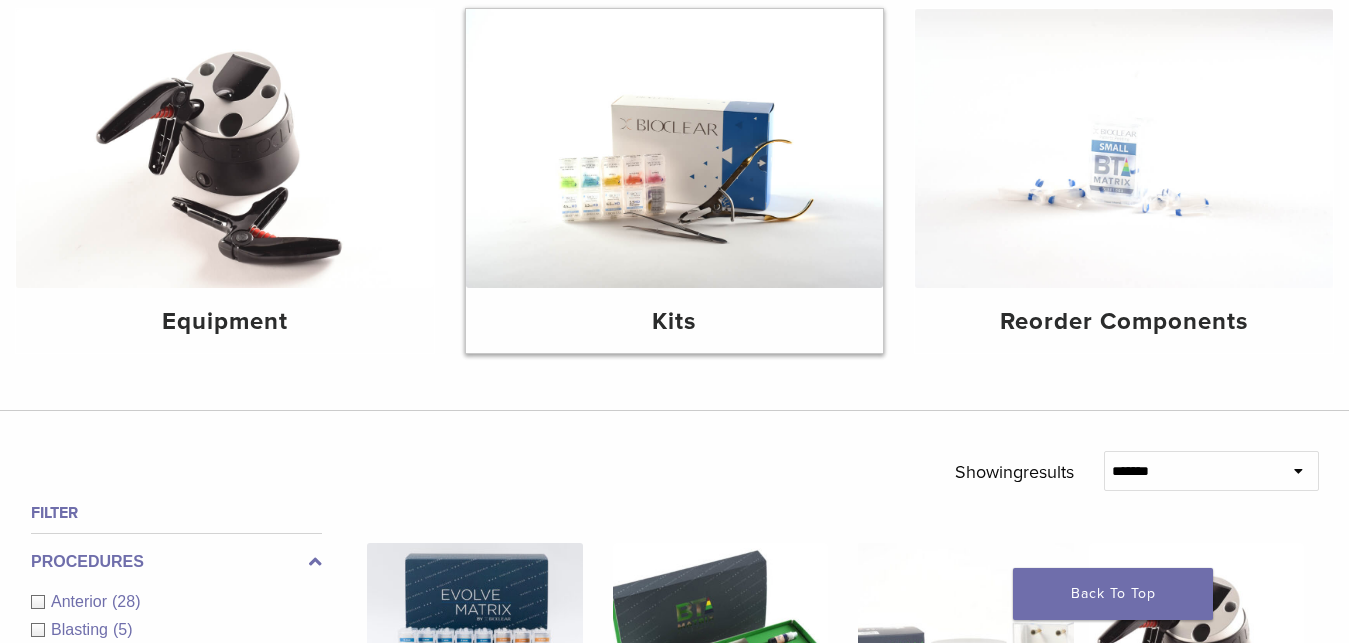 scroll, scrollTop: 200, scrollLeft: 0, axis: vertical 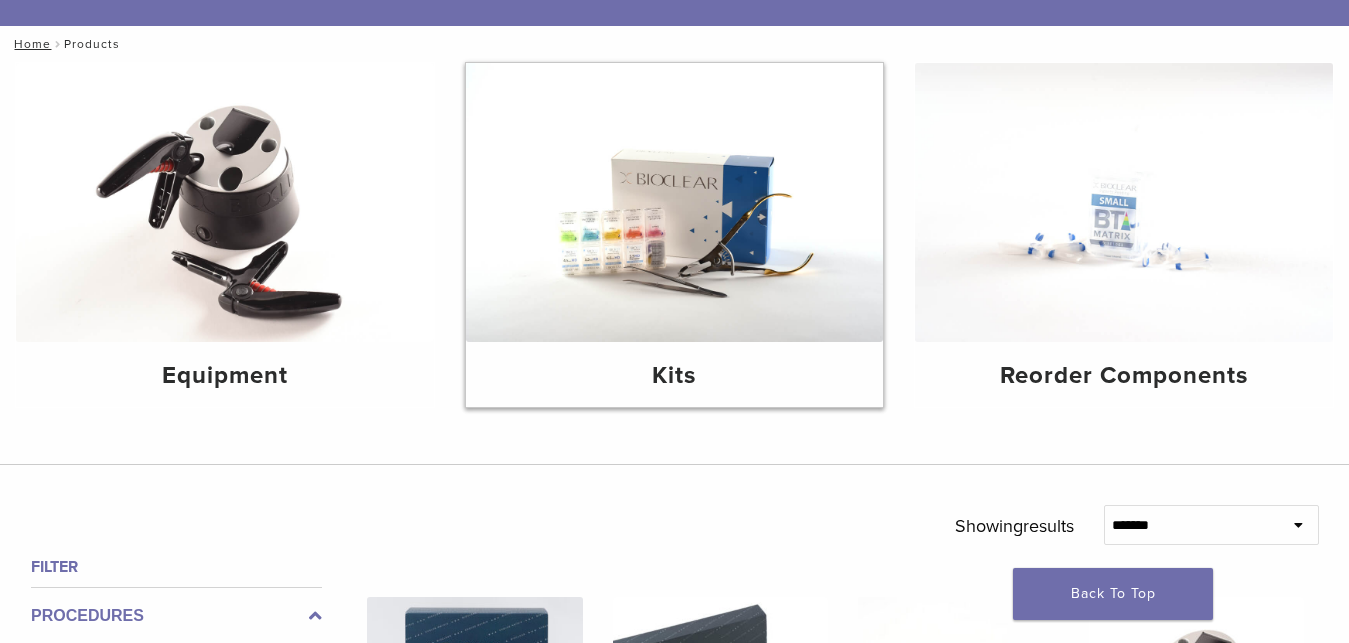 click at bounding box center [675, 202] 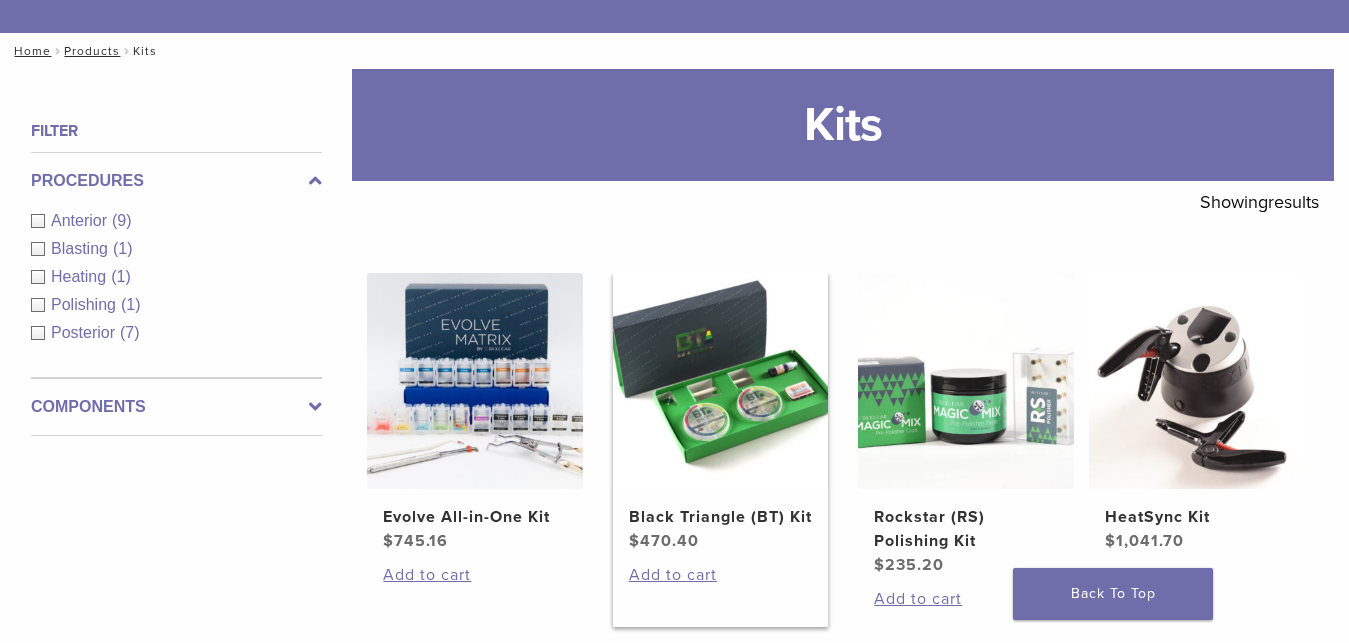scroll, scrollTop: 300, scrollLeft: 0, axis: vertical 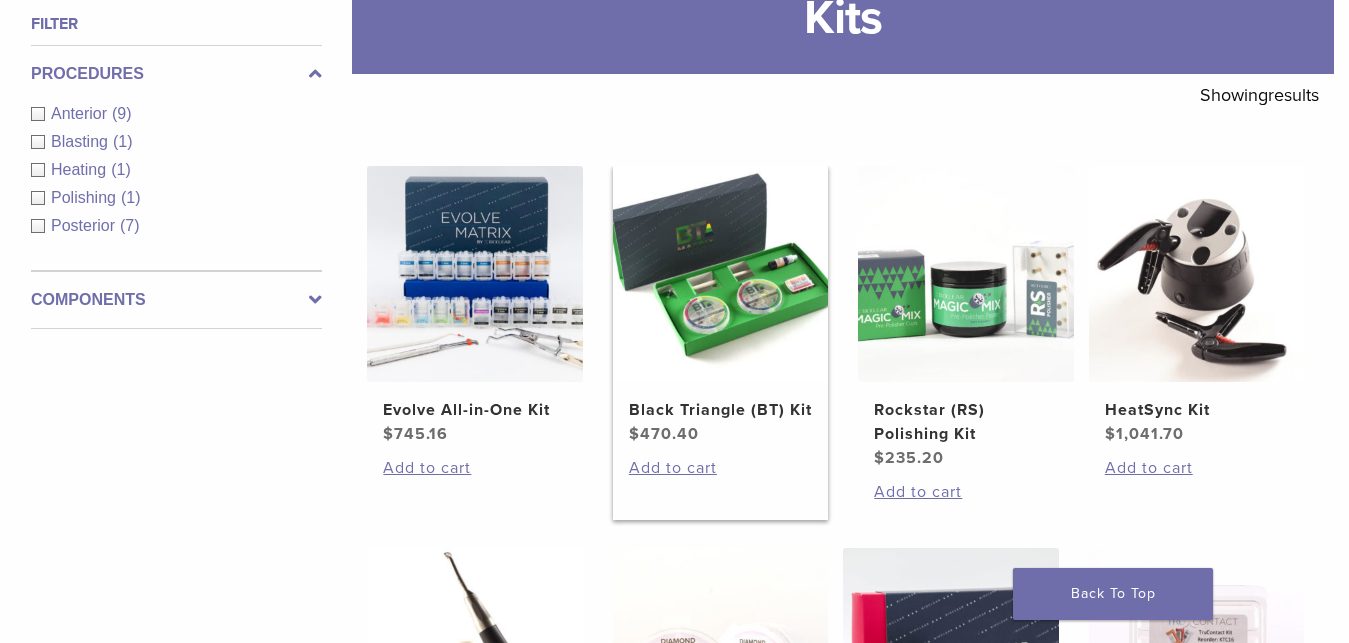 click on "Black Triangle (BT) Kit" at bounding box center (720, 410) 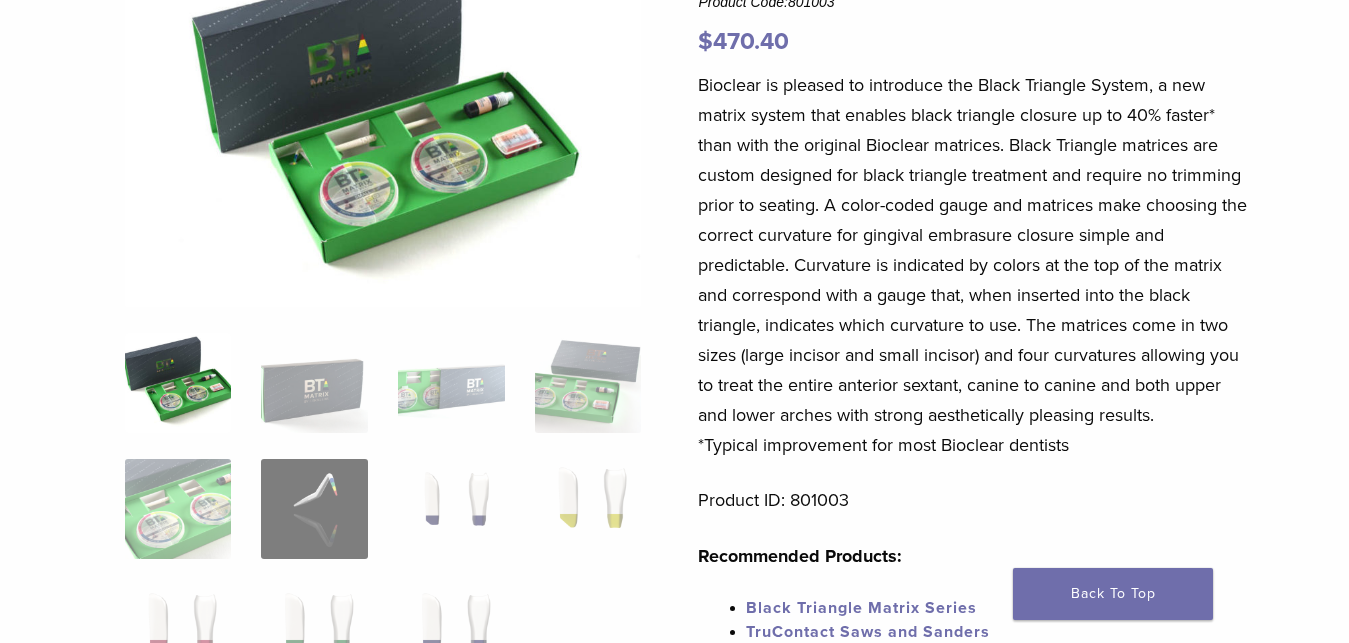 scroll, scrollTop: 0, scrollLeft: 0, axis: both 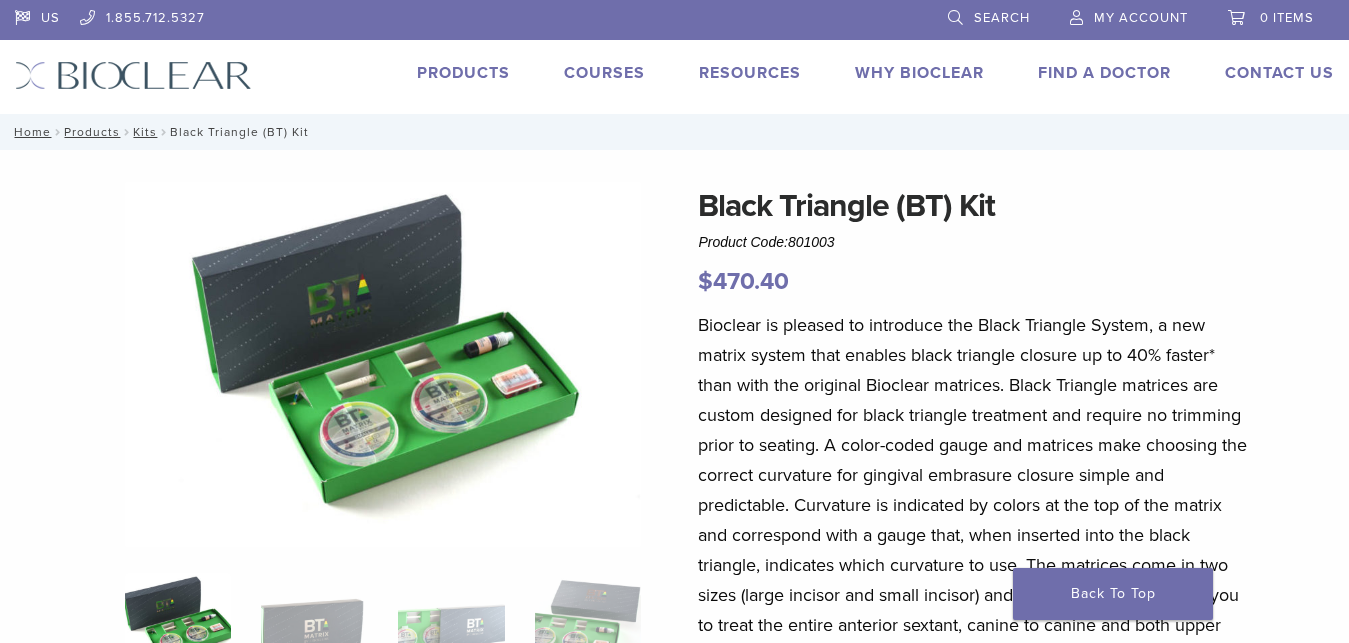 click on "Products" at bounding box center (463, 73) 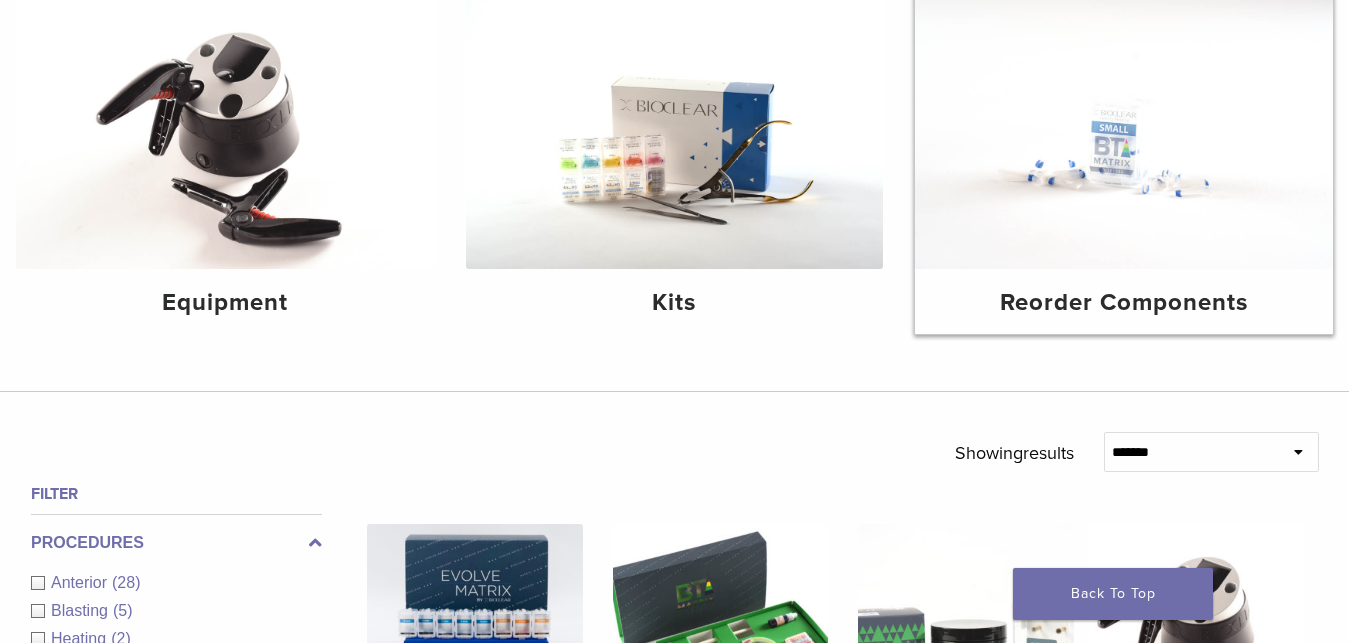 scroll, scrollTop: 300, scrollLeft: 0, axis: vertical 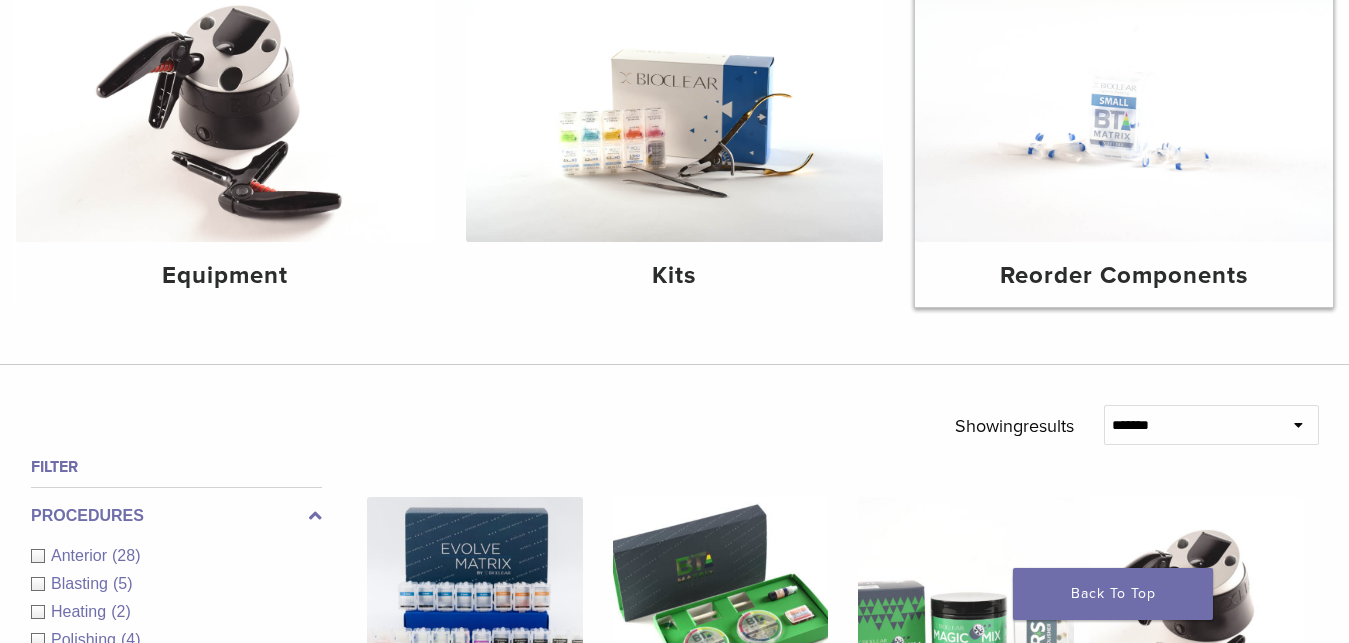 click on "Reorder Components" at bounding box center (1124, 274) 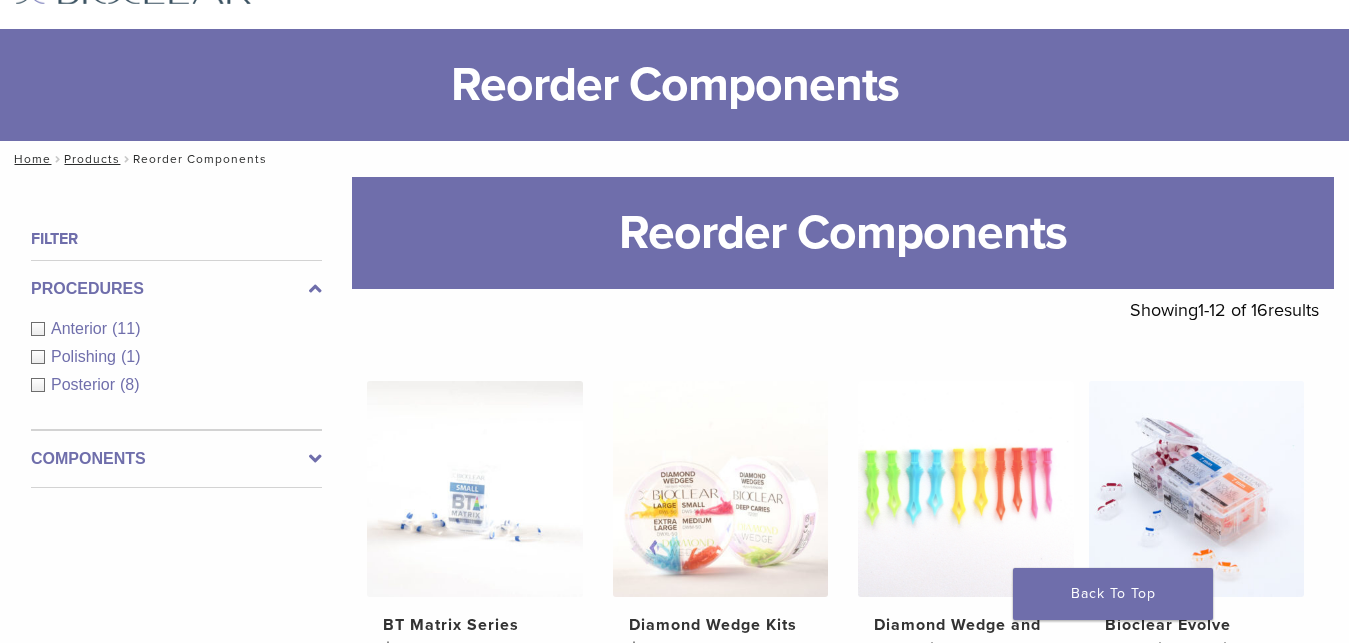 scroll, scrollTop: 300, scrollLeft: 0, axis: vertical 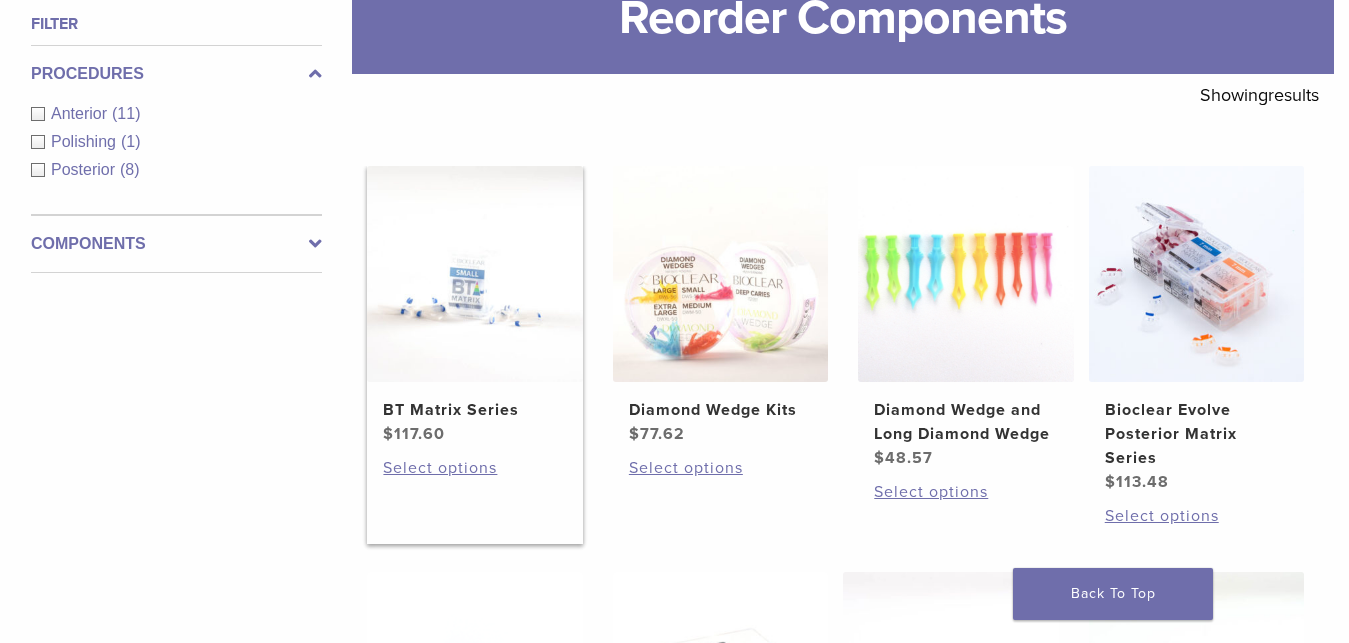 click on "BT Matrix  Series" at bounding box center [474, 410] 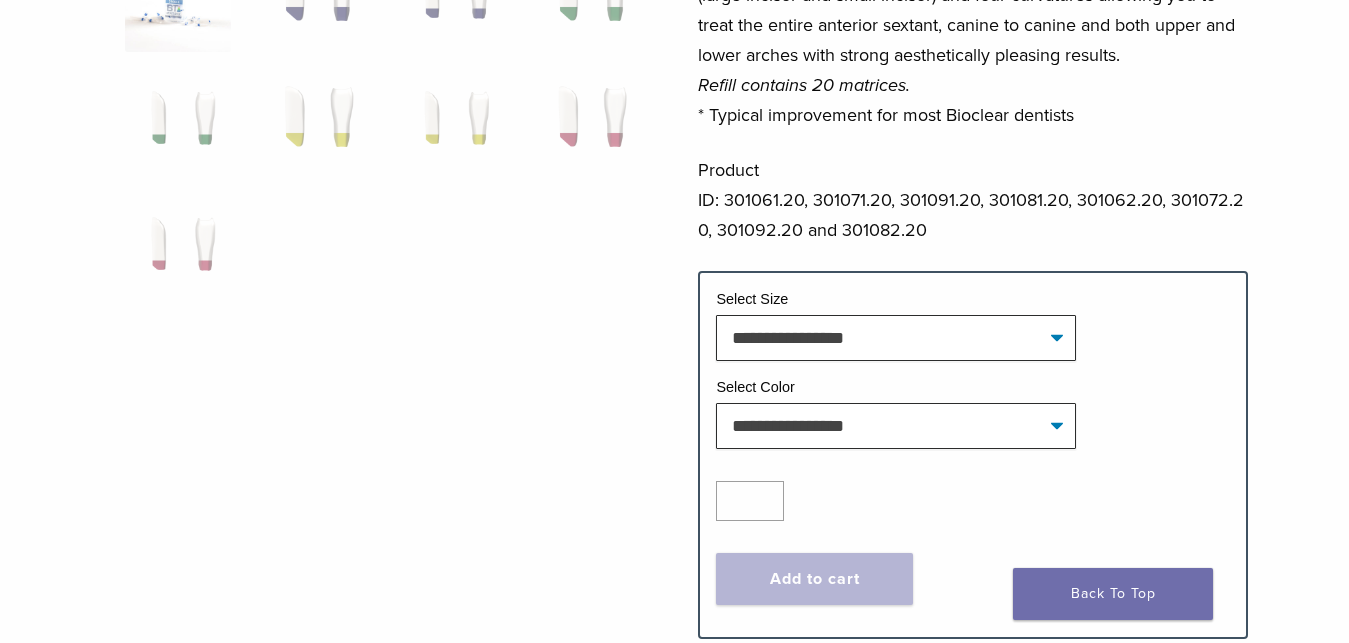 scroll, scrollTop: 700, scrollLeft: 0, axis: vertical 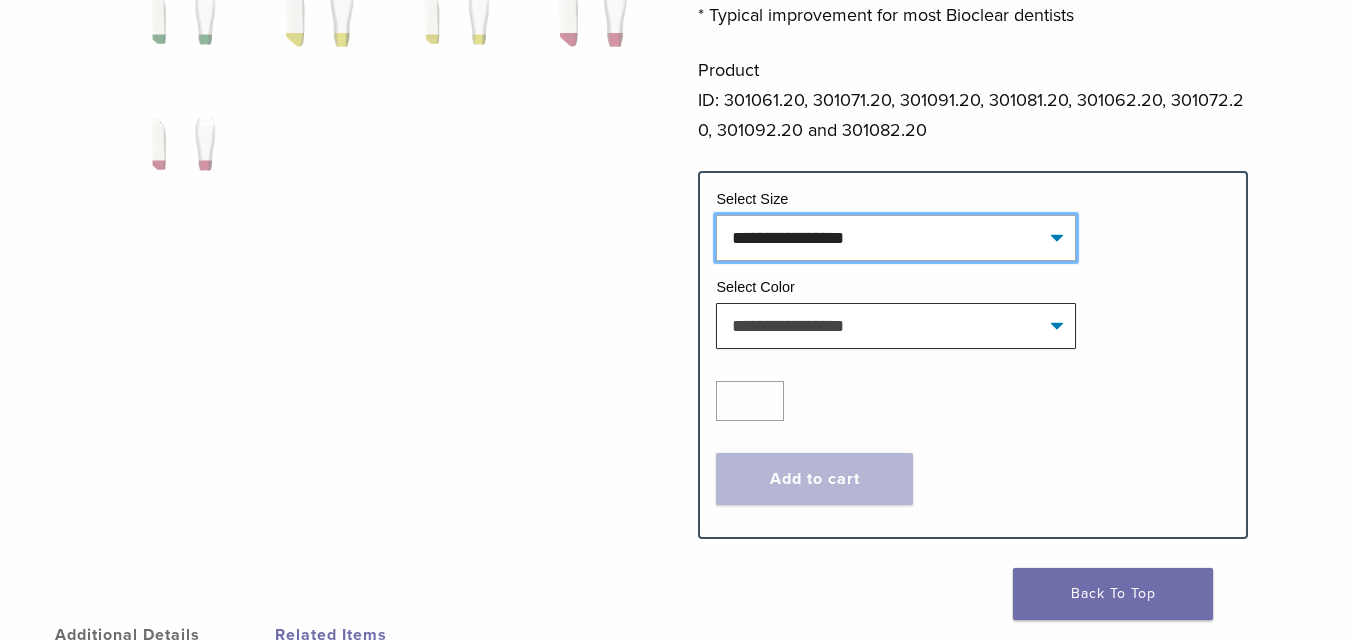 click on "**********" 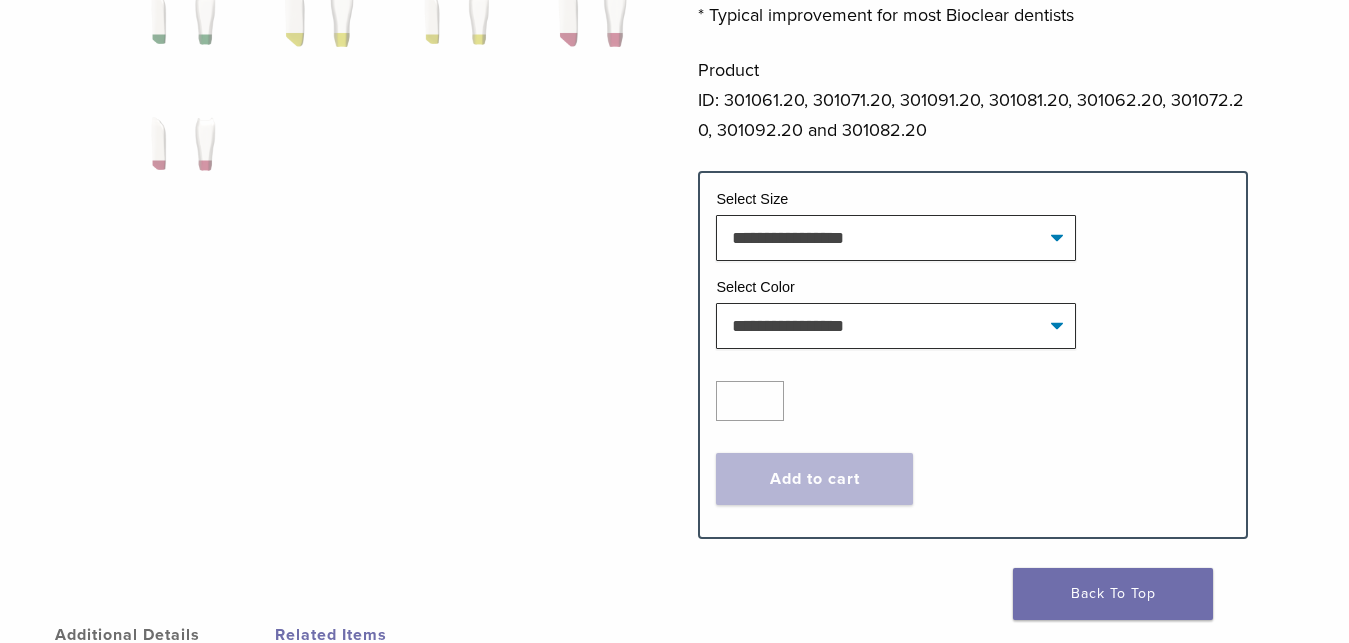 drag, startPoint x: 1131, startPoint y: 229, endPoint x: 1114, endPoint y: 251, distance: 27.802877 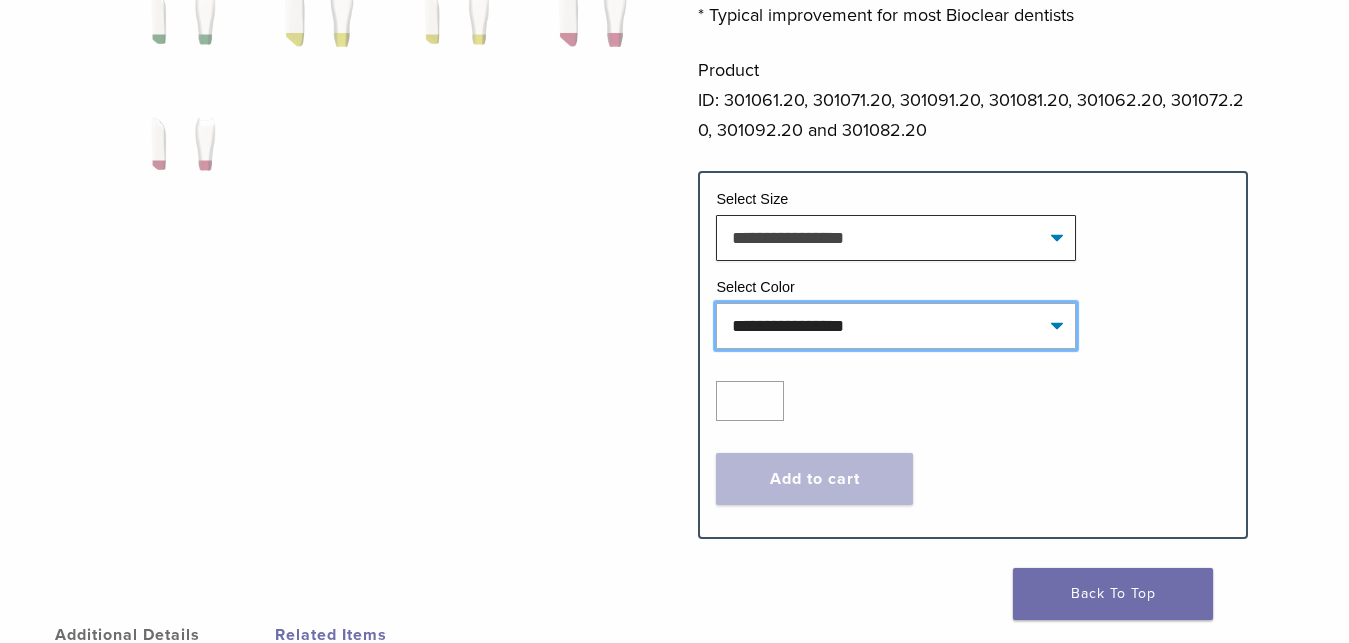 click on "**********" 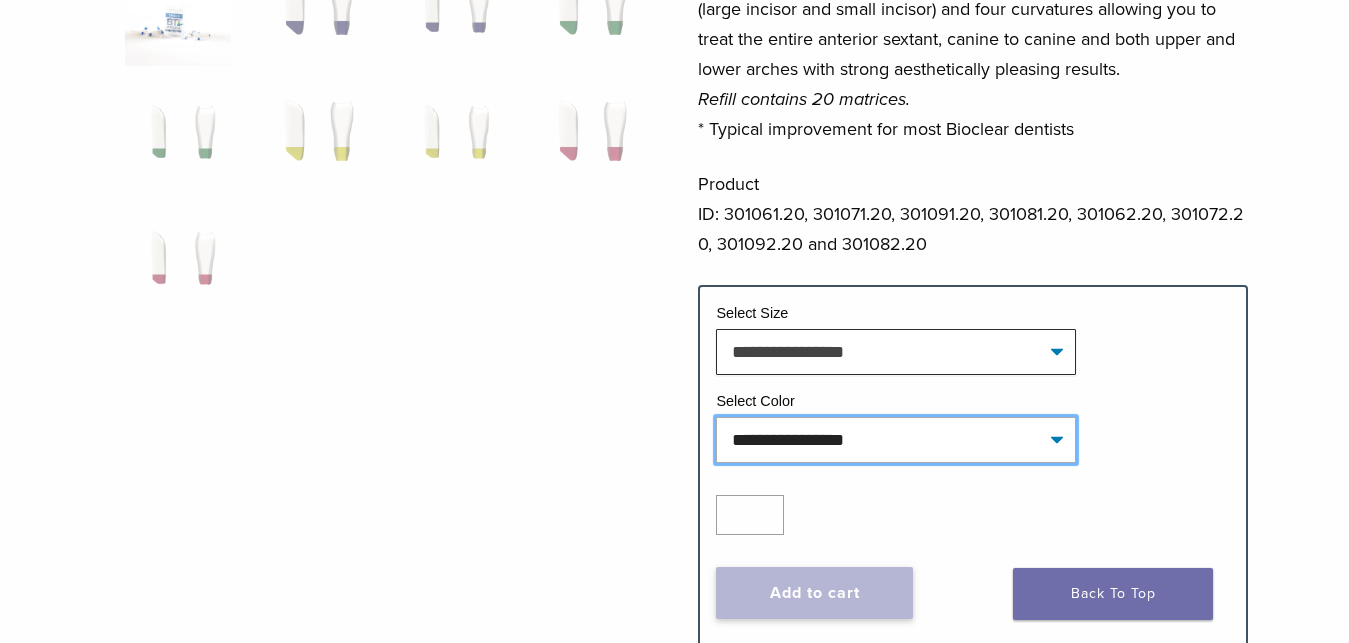 scroll, scrollTop: 600, scrollLeft: 0, axis: vertical 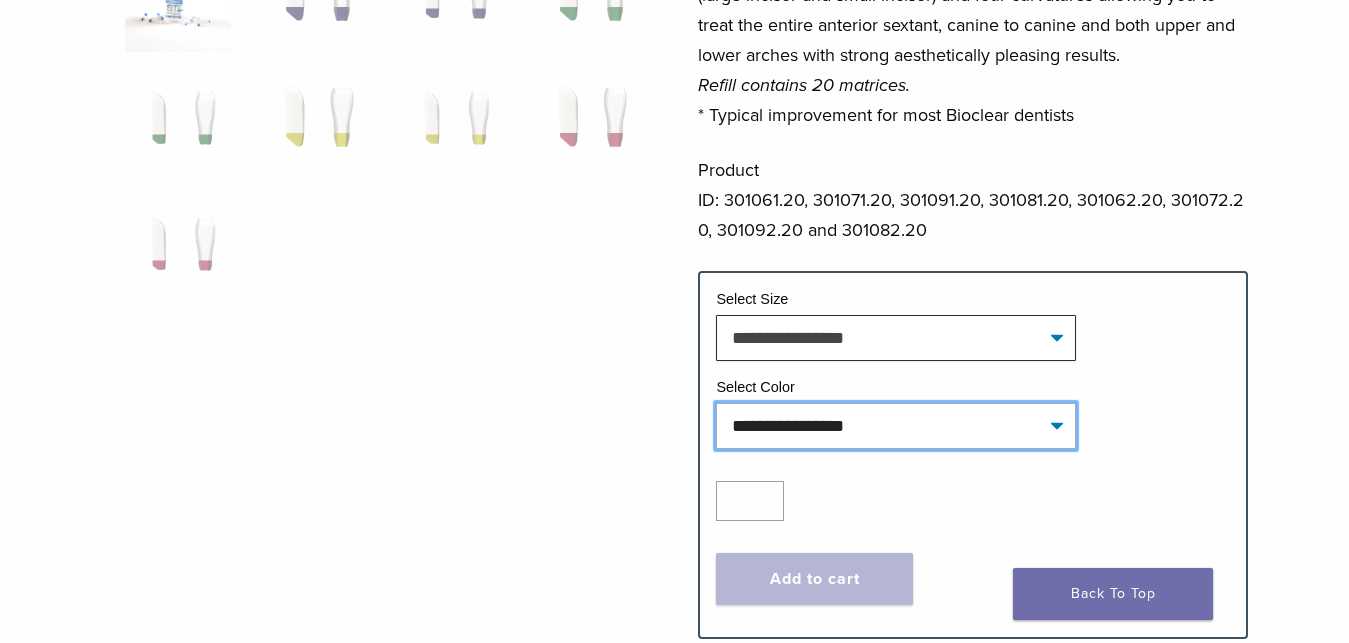 click on "**********" 